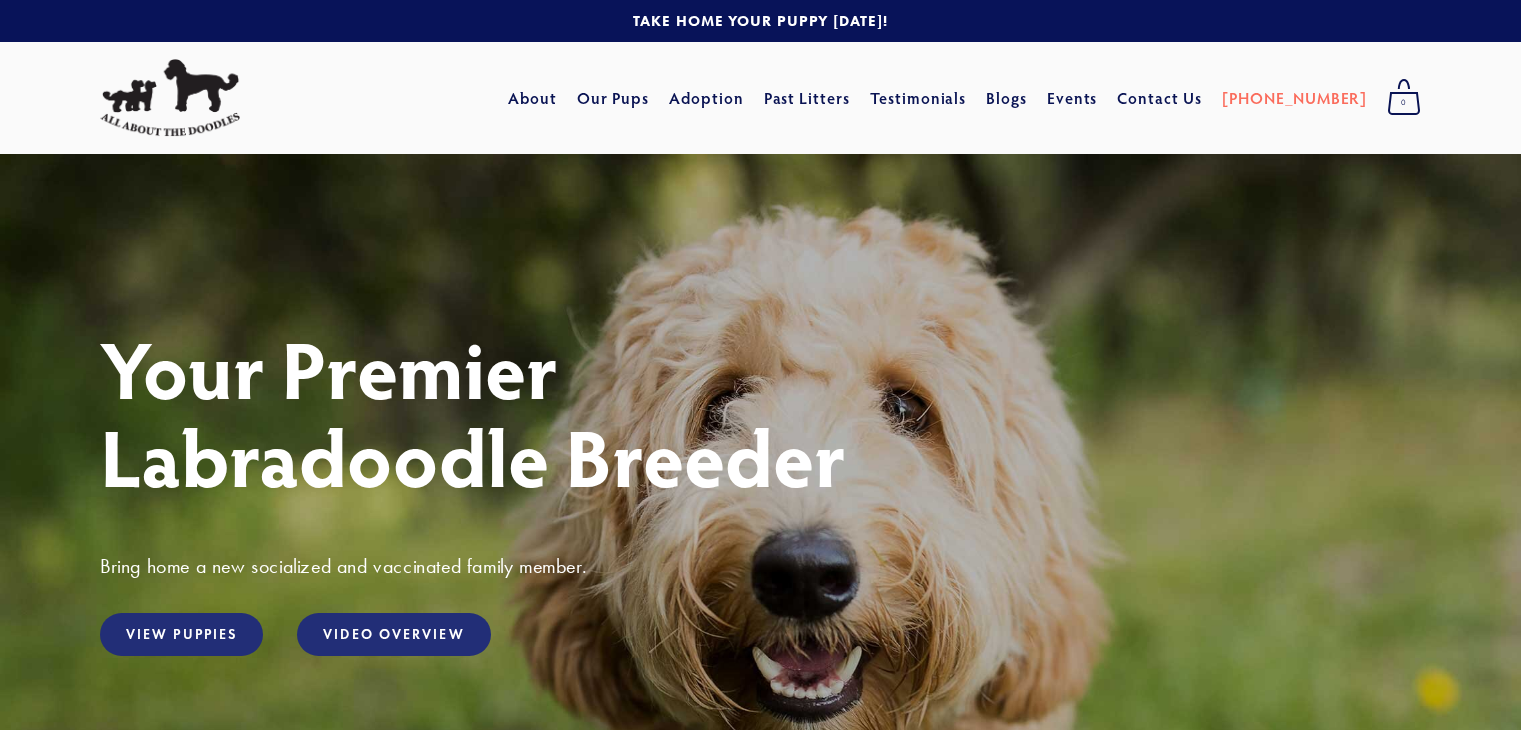 scroll, scrollTop: 0, scrollLeft: 0, axis: both 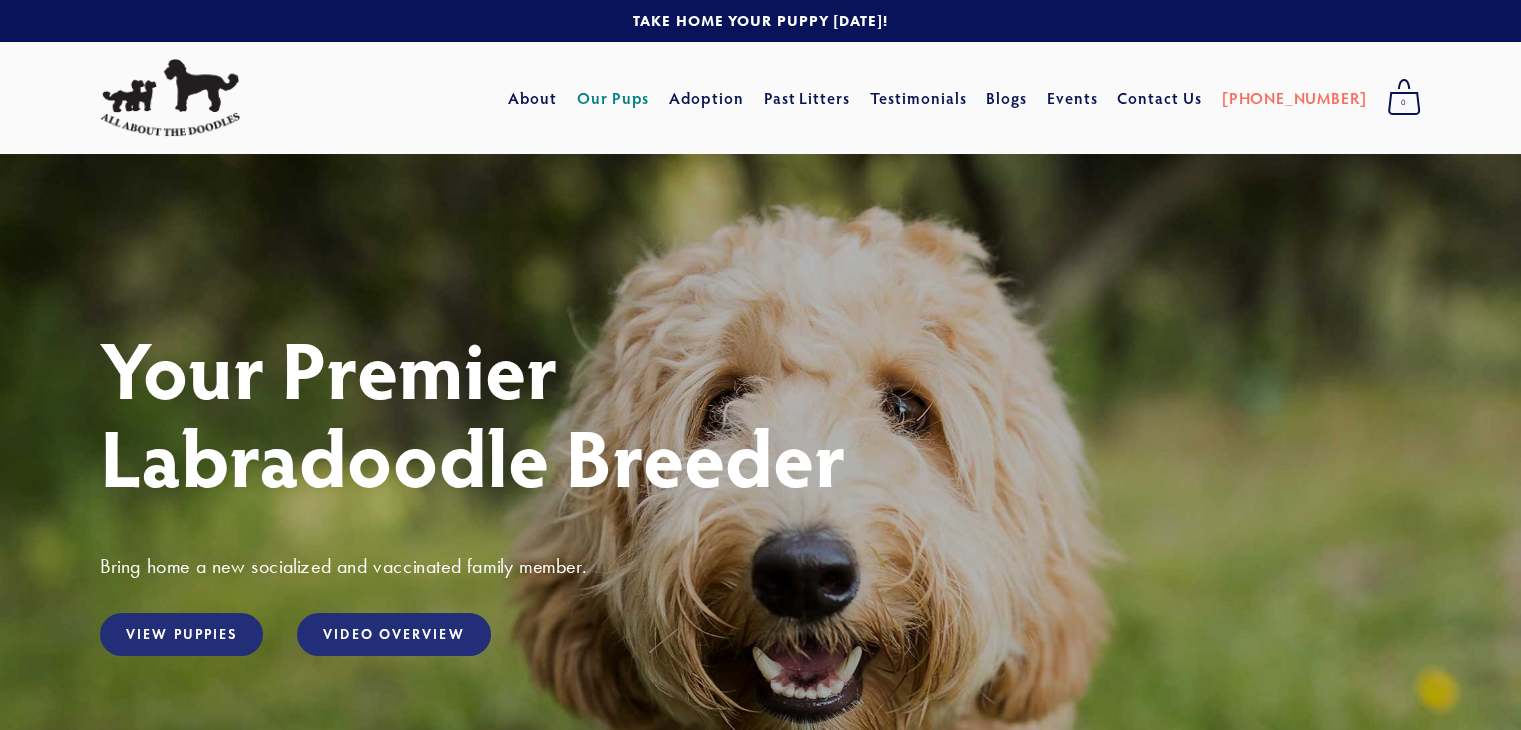 click on "Our Pups" at bounding box center [613, 98] 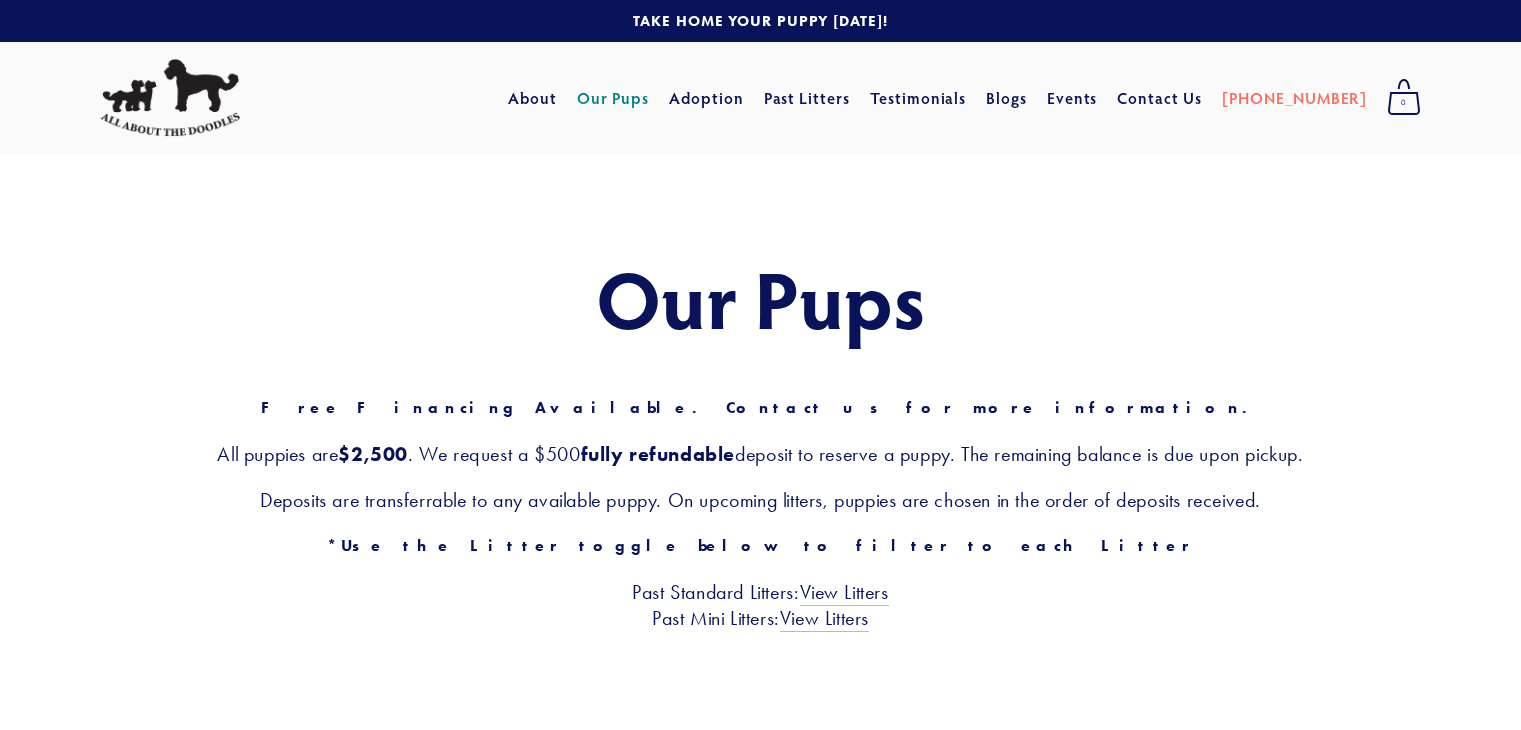 scroll, scrollTop: 0, scrollLeft: 0, axis: both 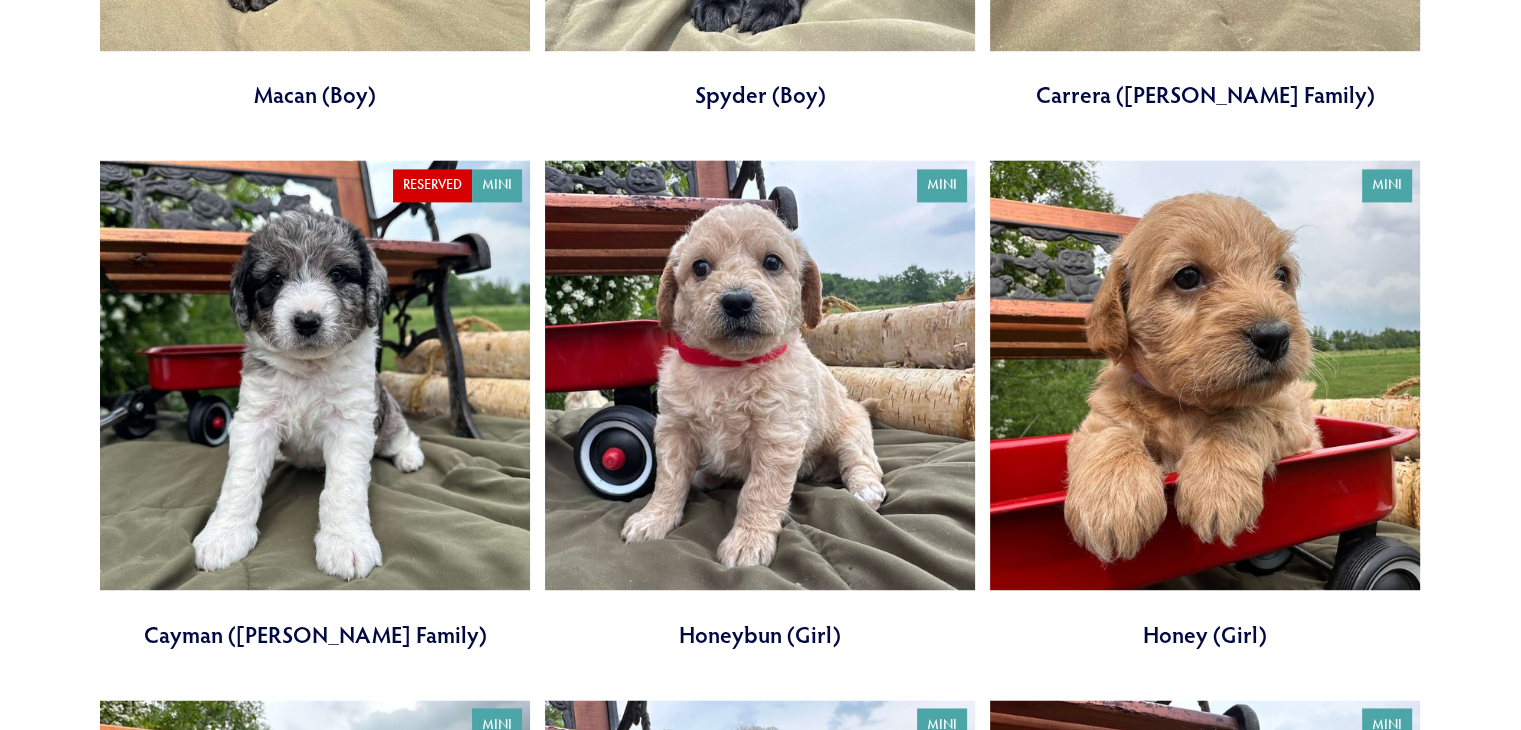 drag, startPoint x: 1529, startPoint y: 37, endPoint x: 1468, endPoint y: 350, distance: 318.8887 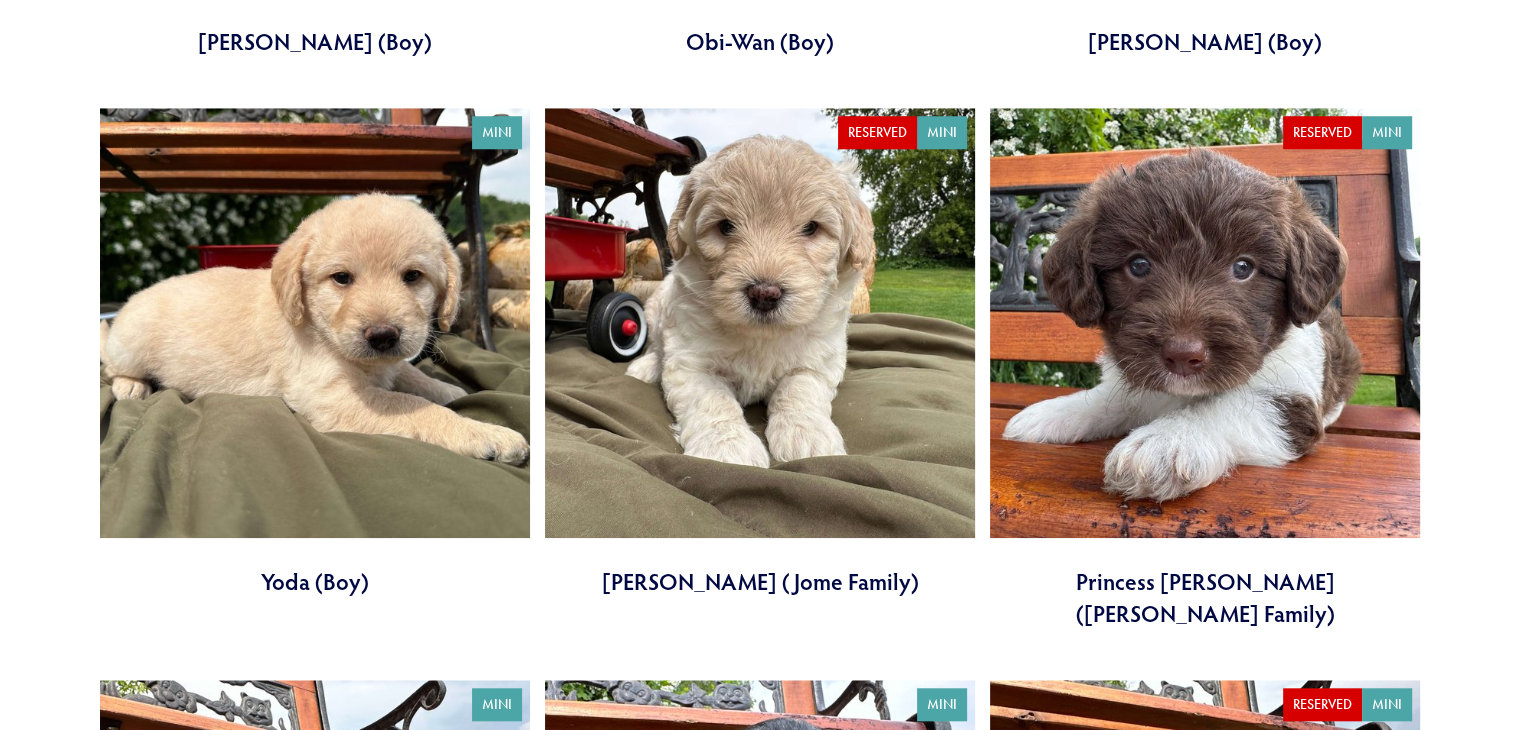 scroll, scrollTop: 1736, scrollLeft: 0, axis: vertical 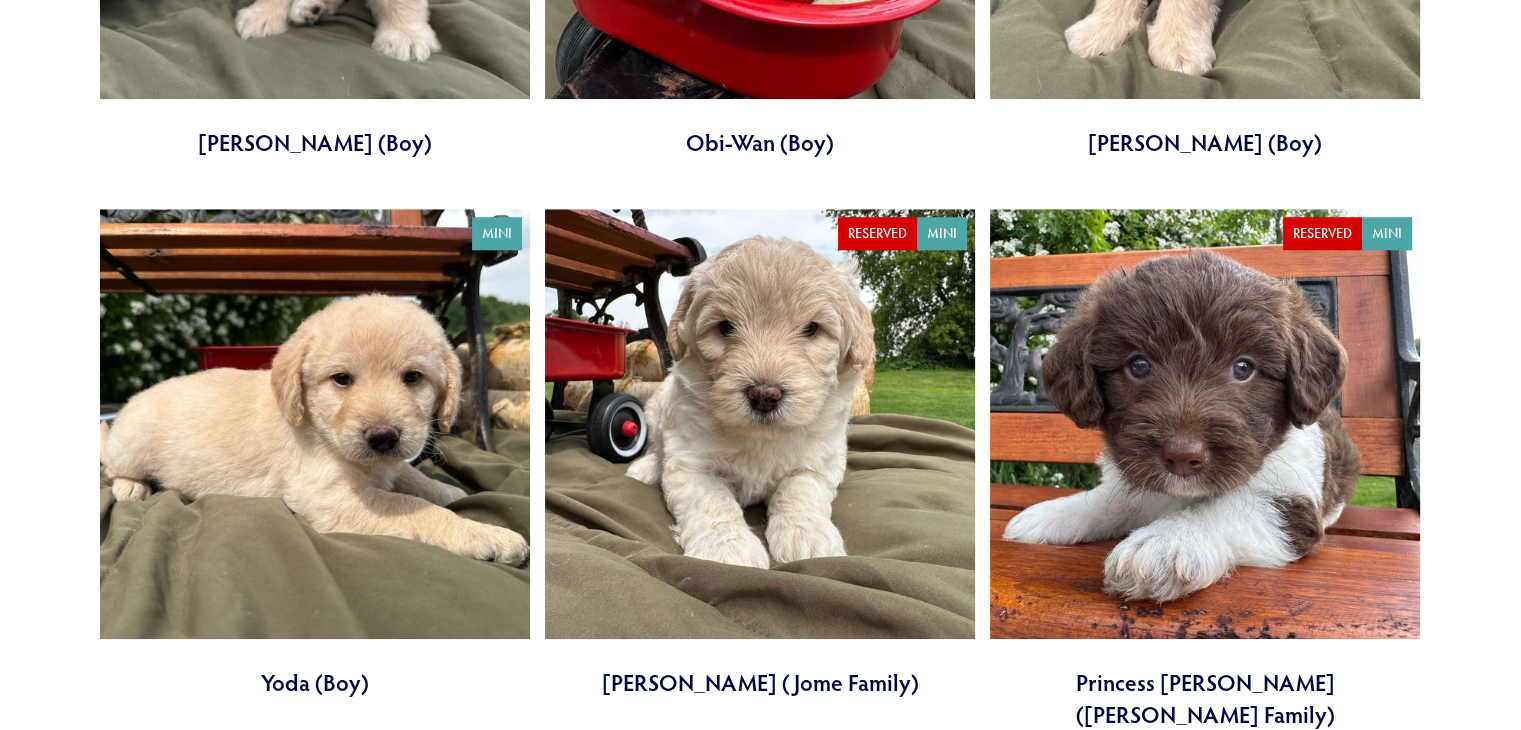 click at bounding box center [1205, 470] 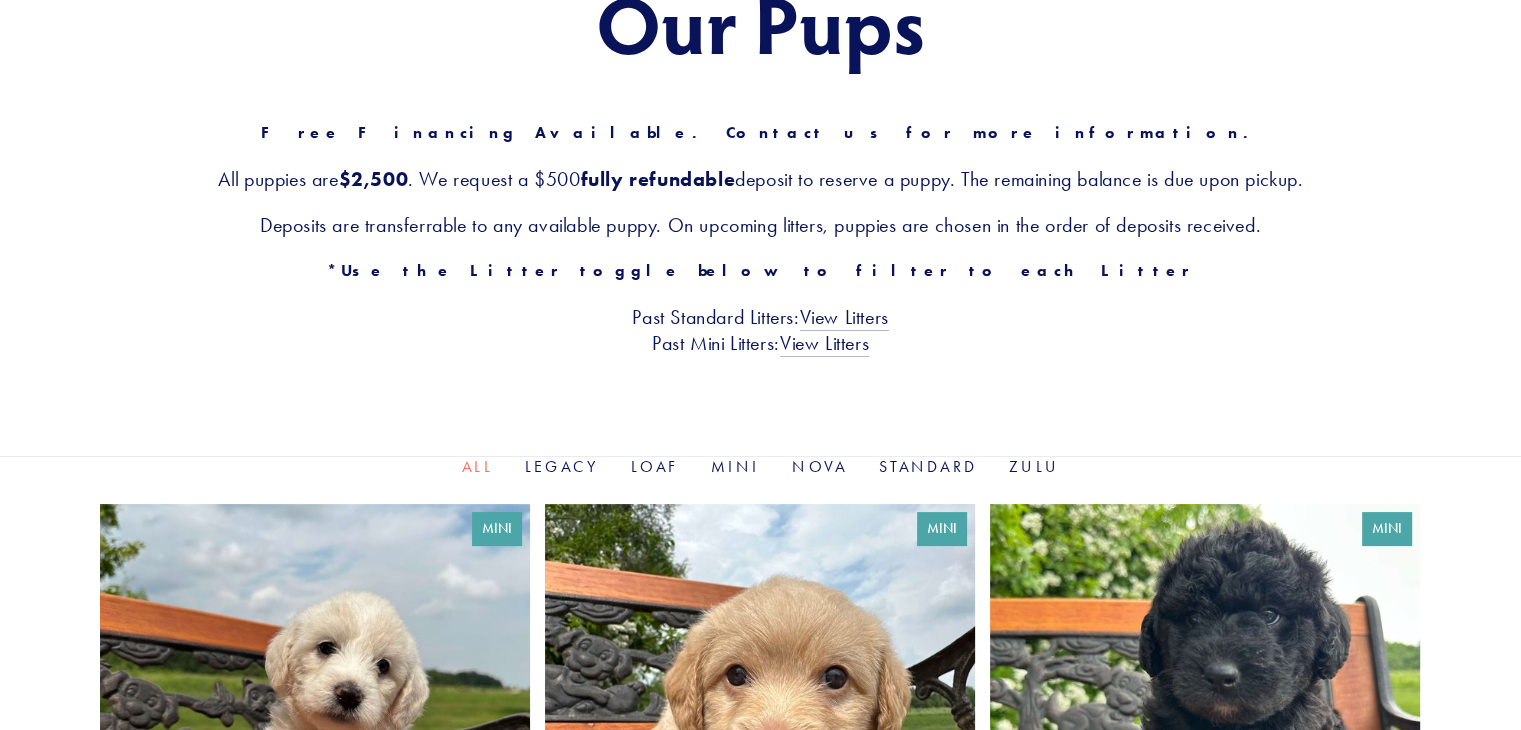 scroll, scrollTop: 325, scrollLeft: 0, axis: vertical 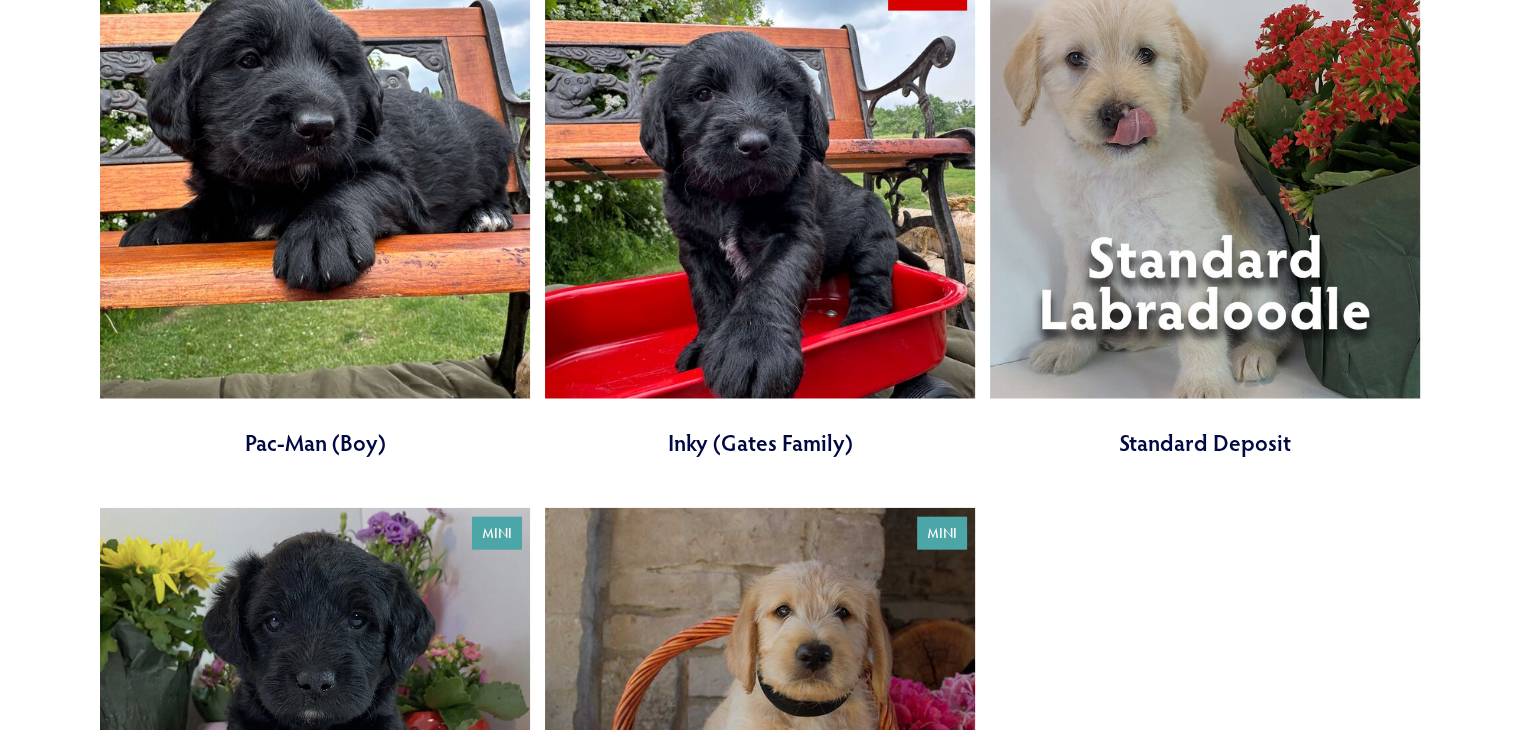 click at bounding box center [1205, 214] 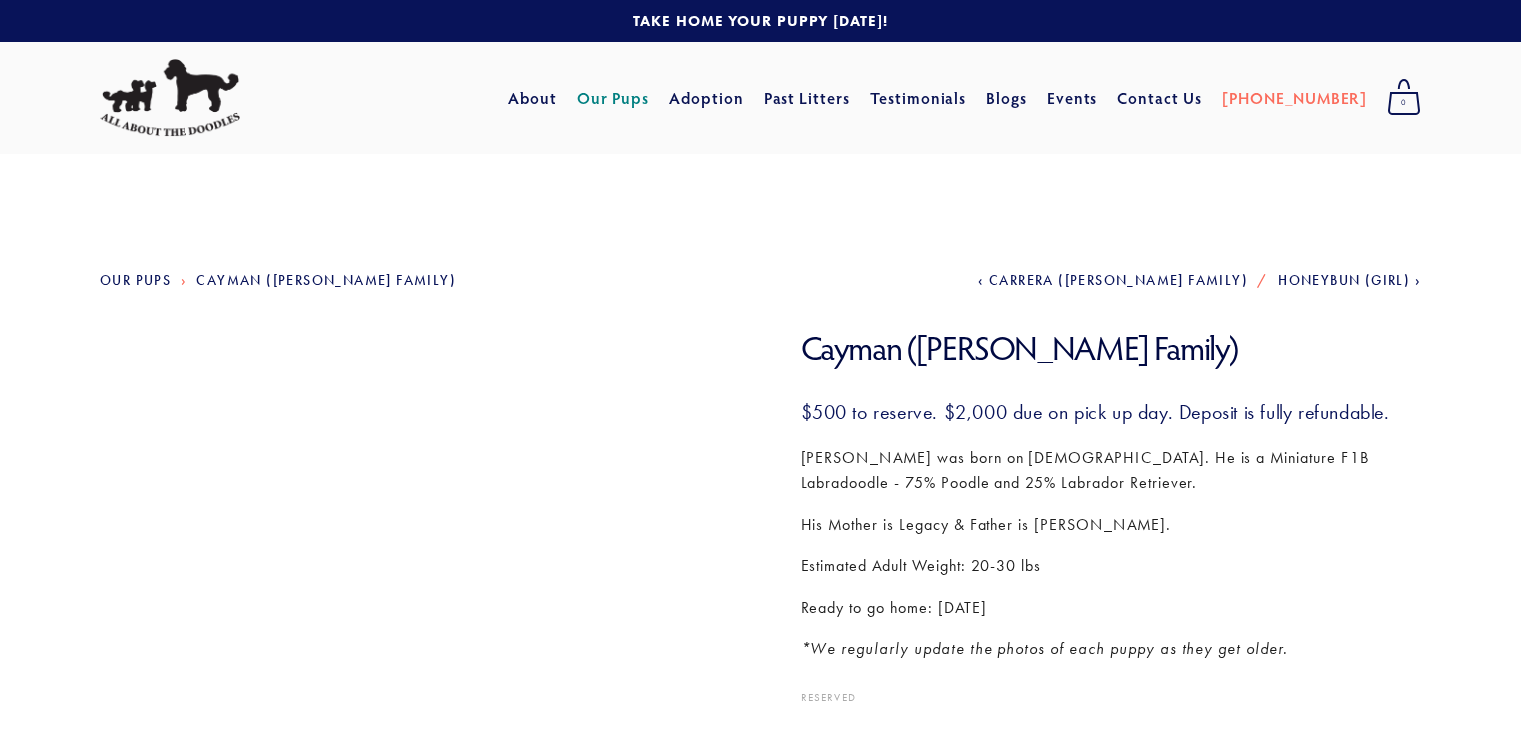 scroll, scrollTop: 0, scrollLeft: 0, axis: both 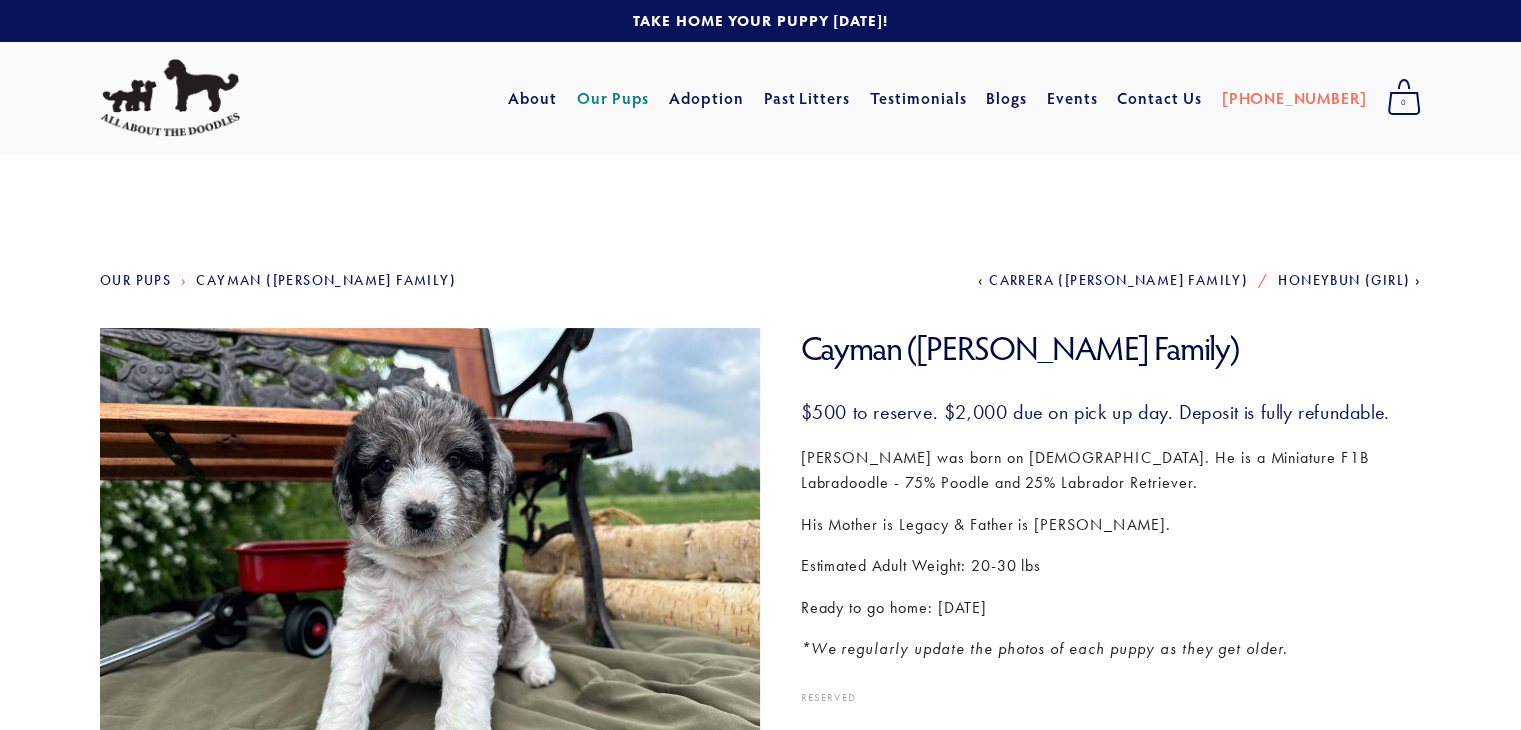 drag, startPoint x: 1528, startPoint y: 94, endPoint x: 1520, endPoint y: 2, distance: 92.34717 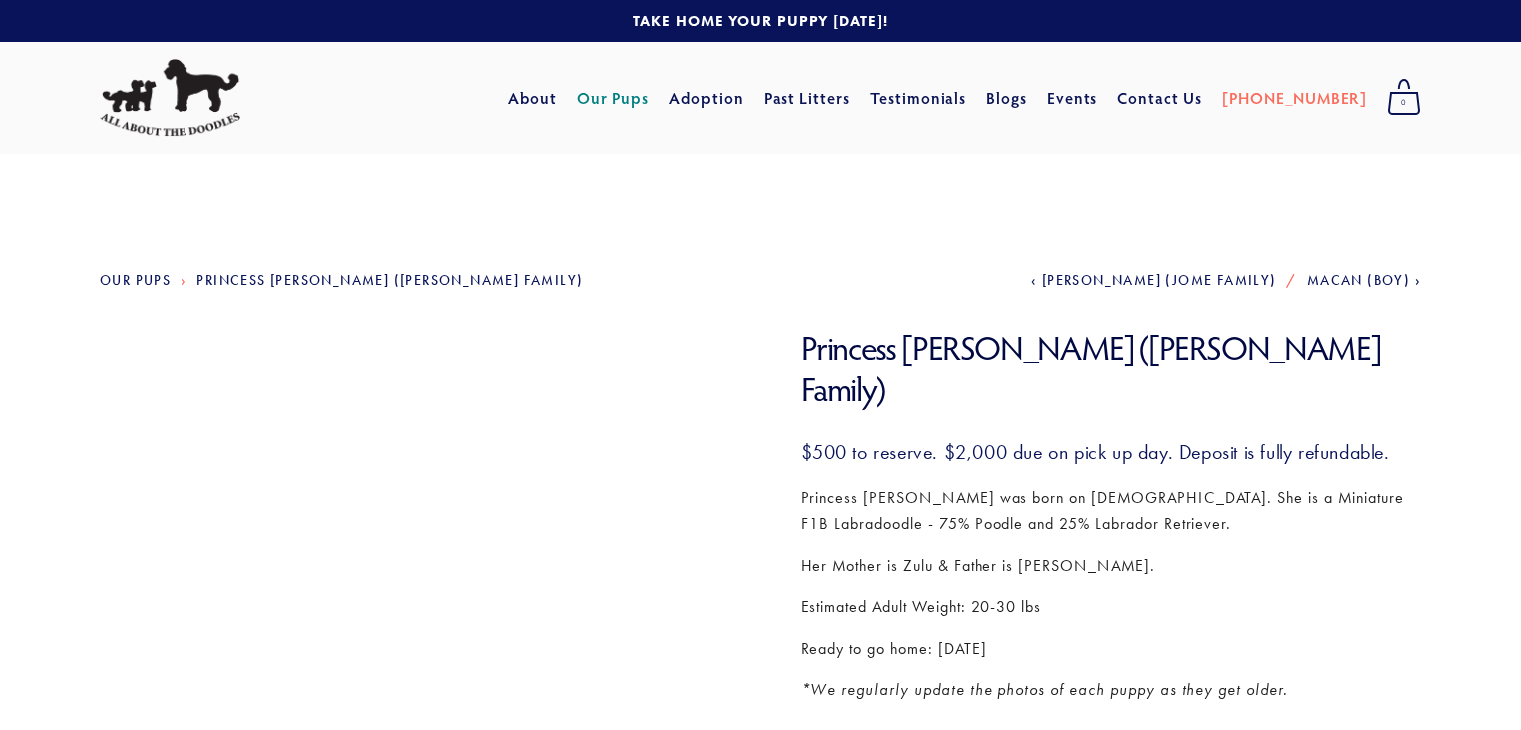 scroll, scrollTop: 0, scrollLeft: 0, axis: both 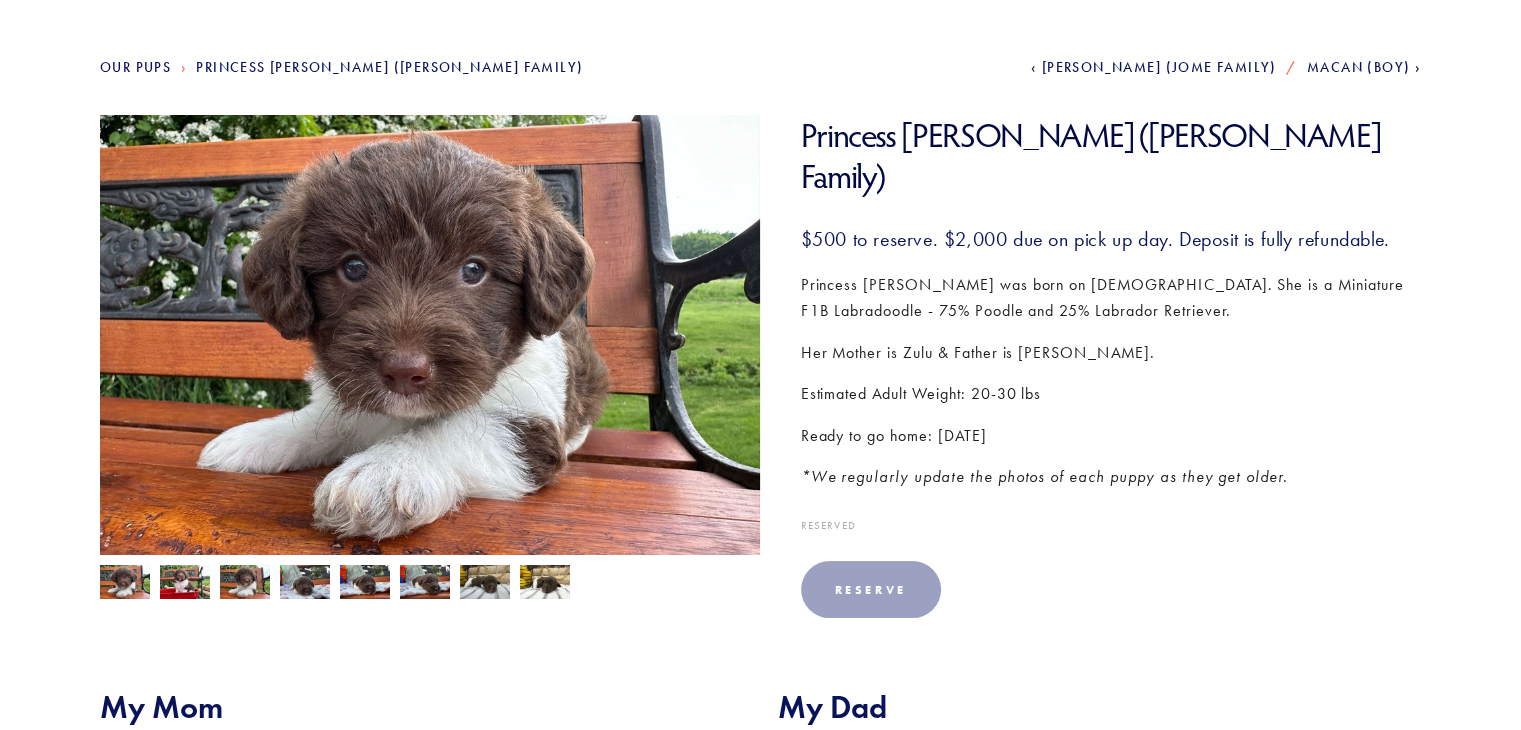 drag, startPoint x: 1527, startPoint y: 165, endPoint x: 1468, endPoint y: 239, distance: 94.641426 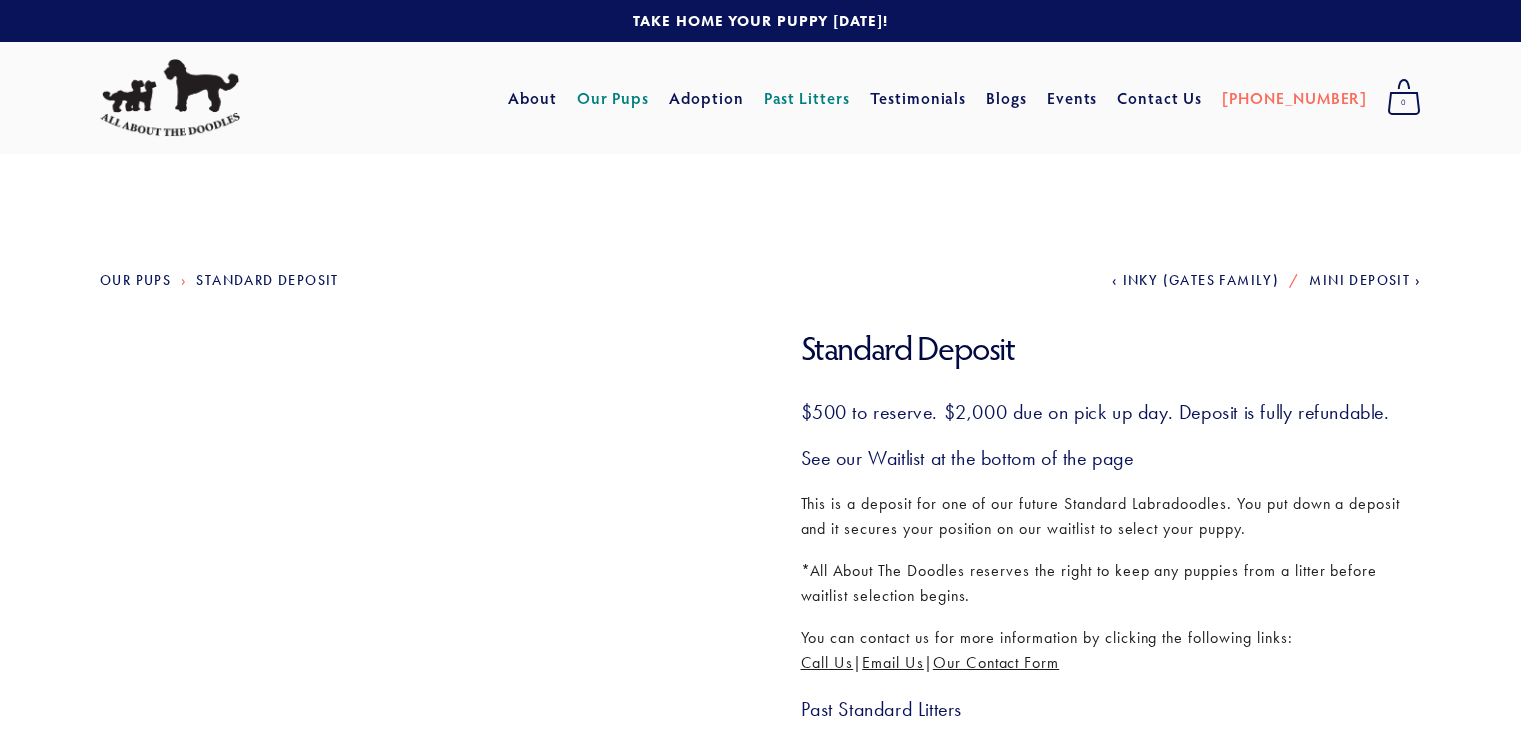 scroll, scrollTop: 0, scrollLeft: 0, axis: both 